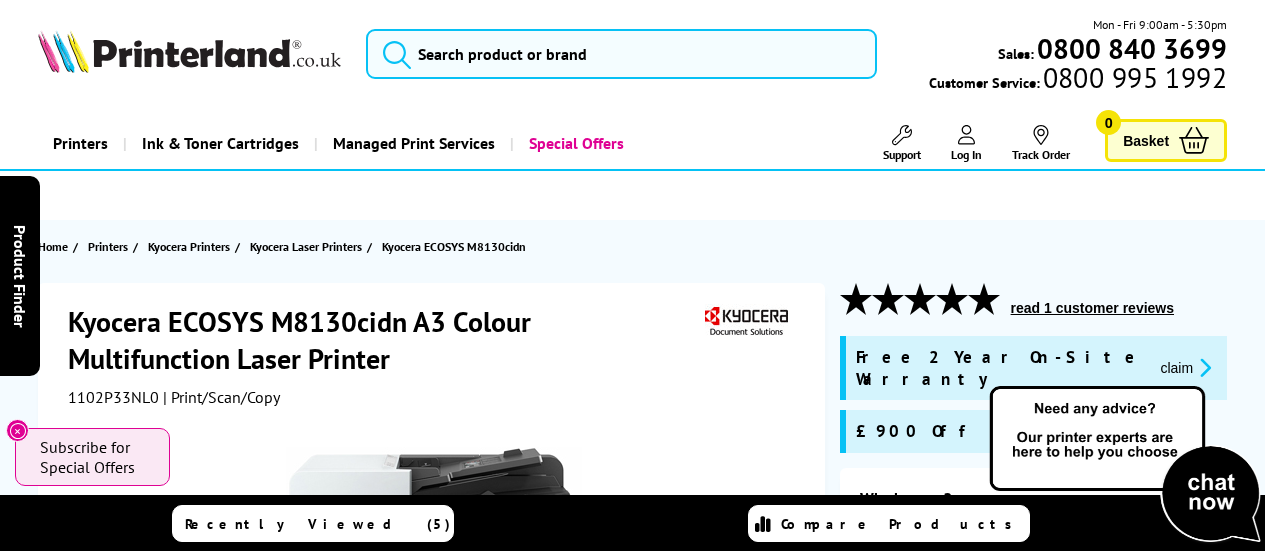 scroll, scrollTop: 0, scrollLeft: 0, axis: both 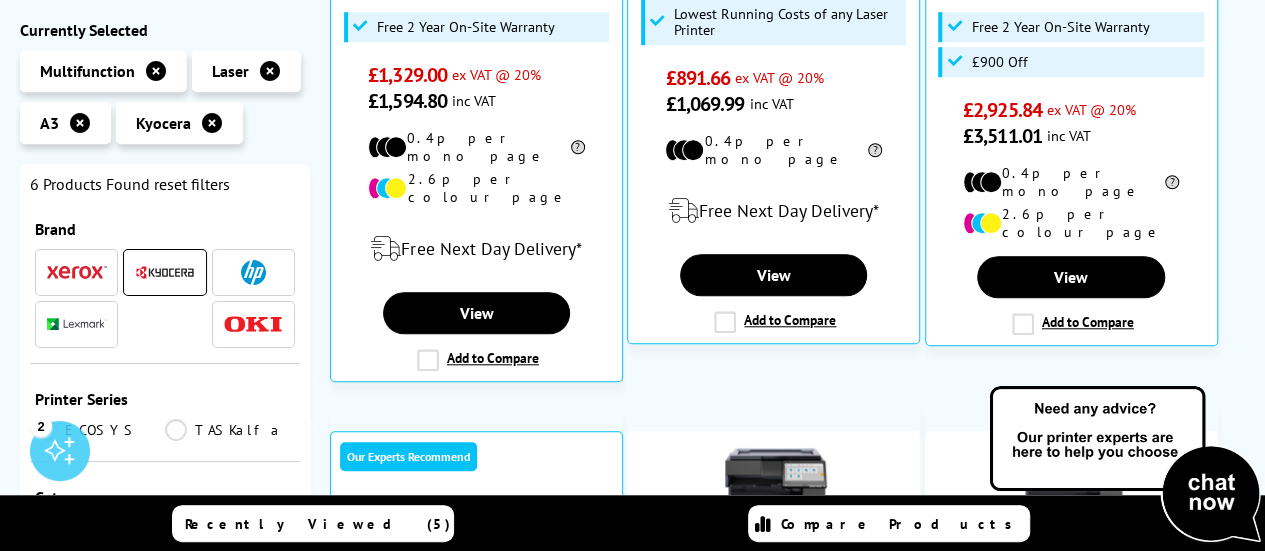 click at bounding box center [253, 272] 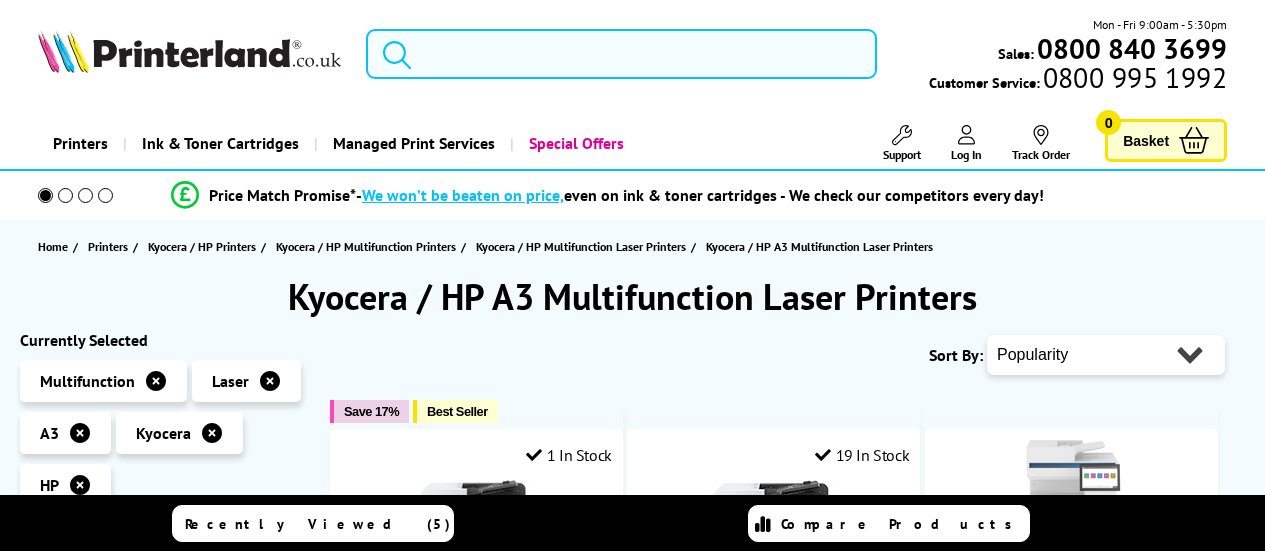 scroll, scrollTop: 0, scrollLeft: 0, axis: both 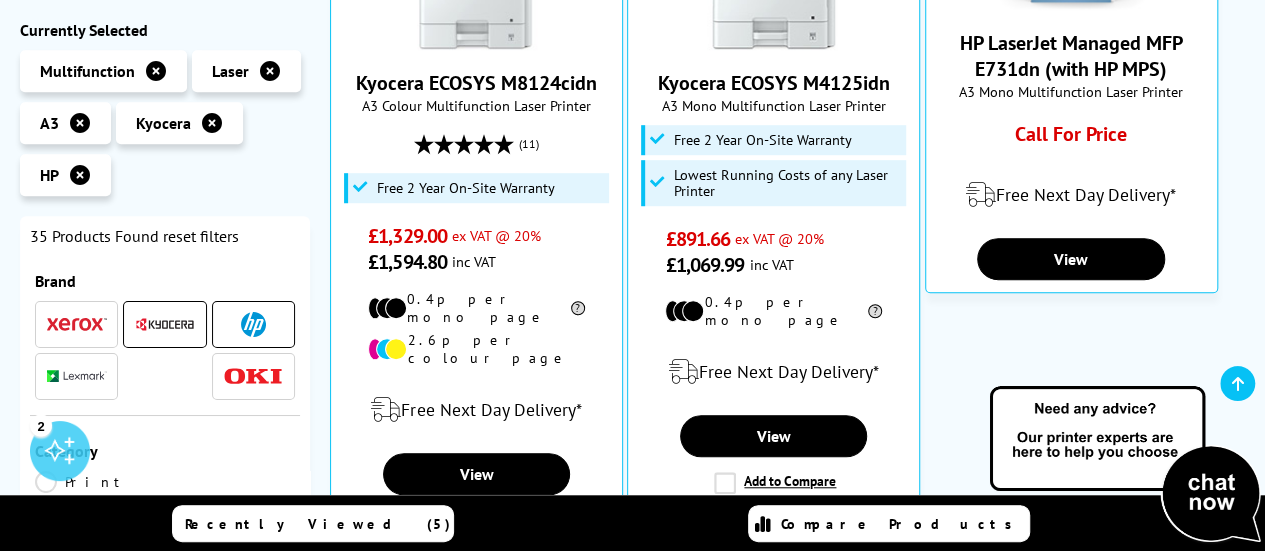 click at bounding box center [212, 123] 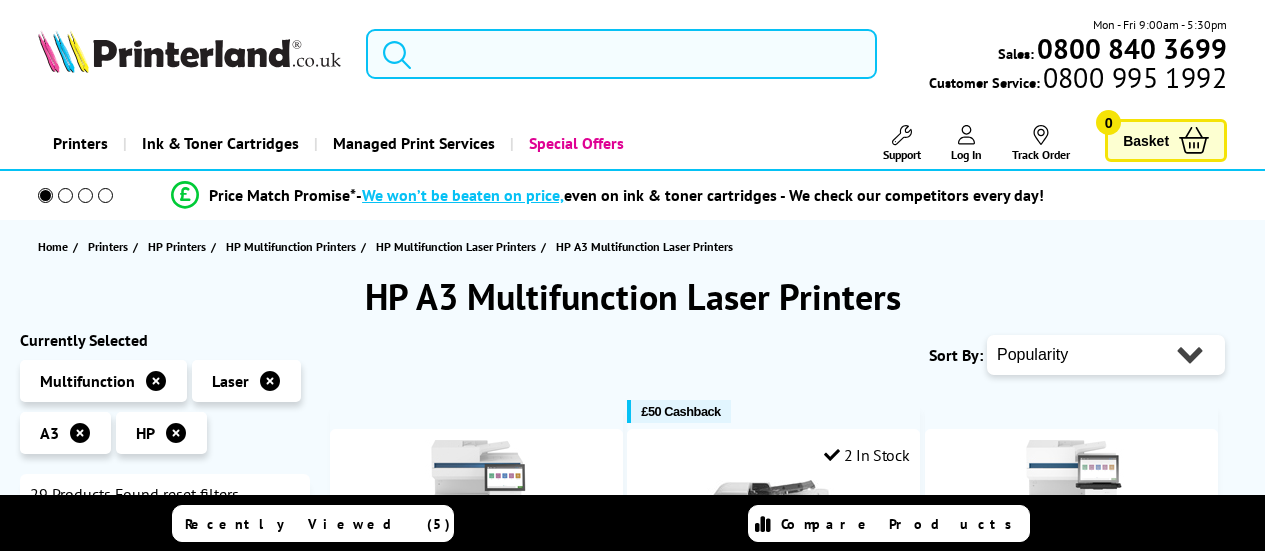 scroll, scrollTop: 0, scrollLeft: 0, axis: both 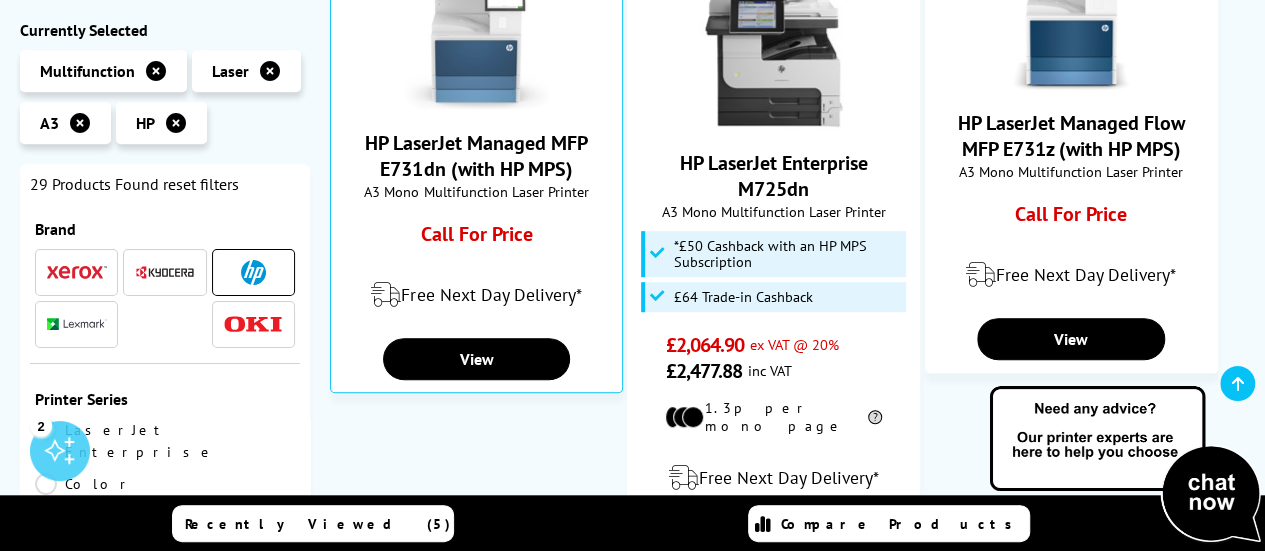 click at bounding box center [176, 123] 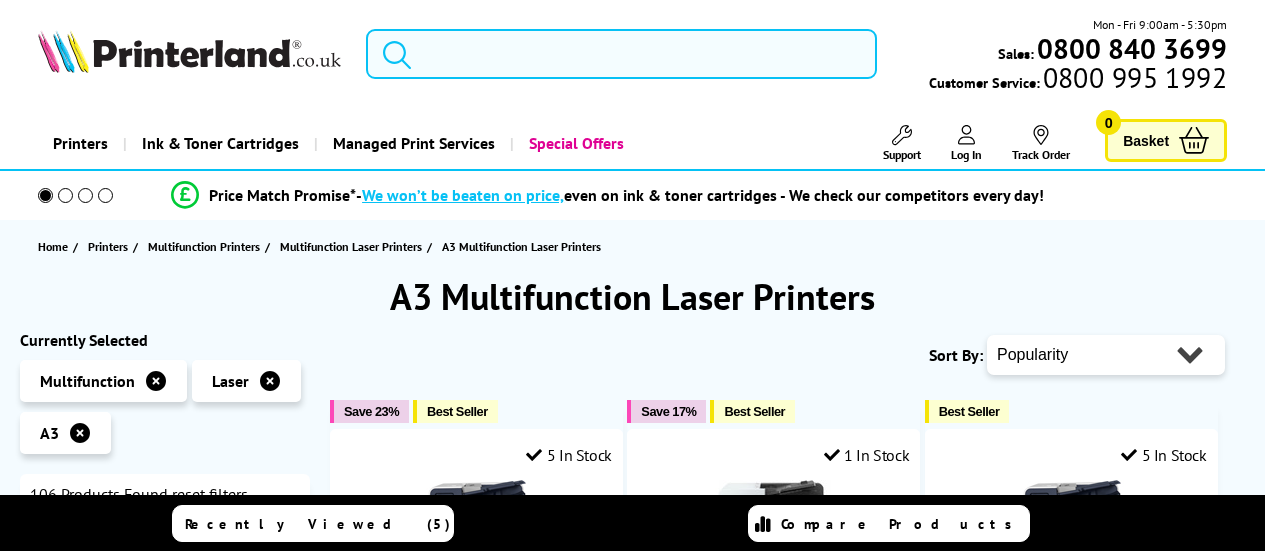 scroll, scrollTop: 0, scrollLeft: 0, axis: both 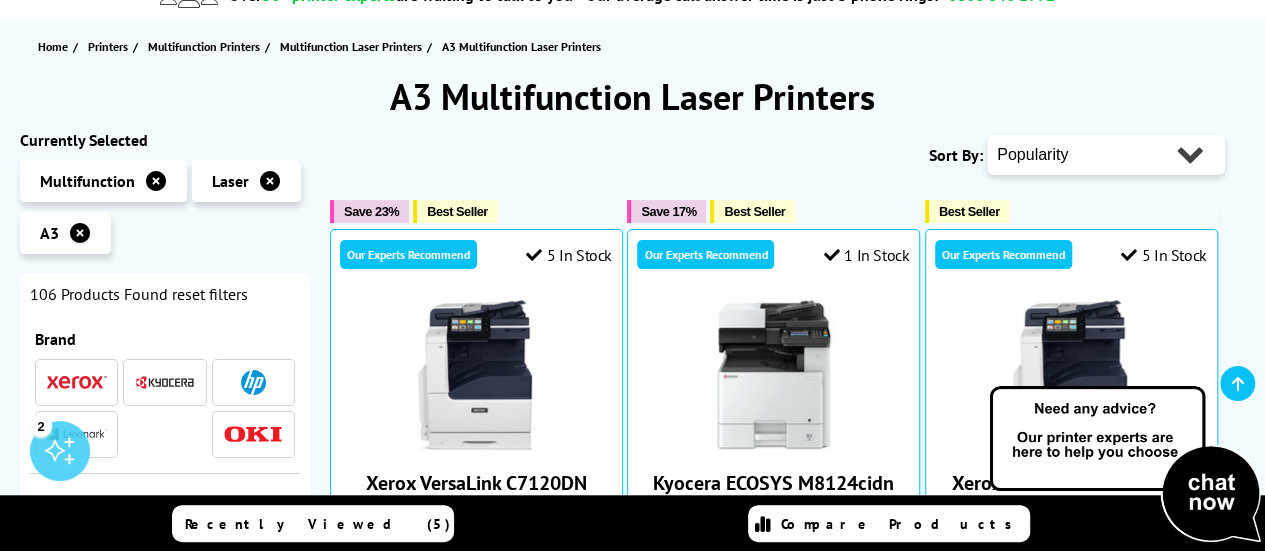 click at bounding box center [165, 382] 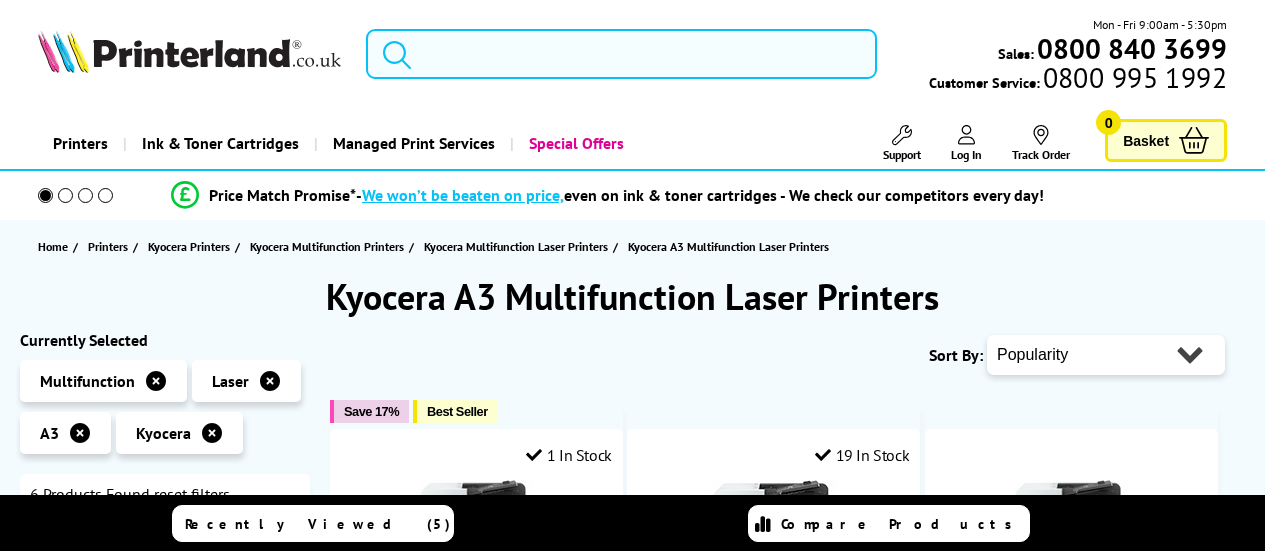 scroll, scrollTop: 0, scrollLeft: 0, axis: both 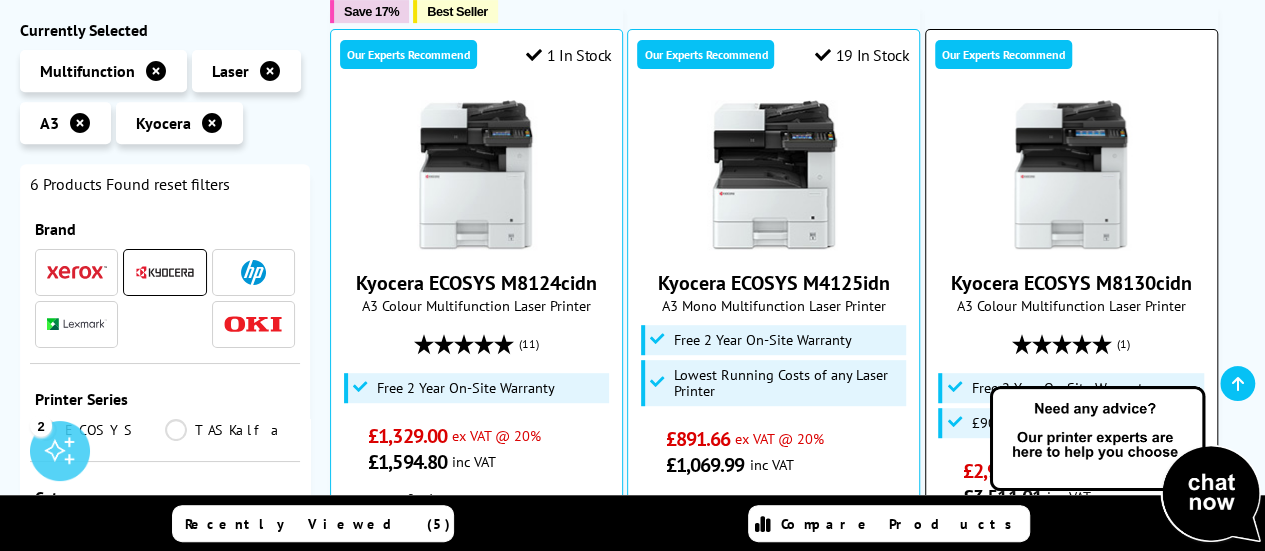 click on "Kyocera ECOSYS M8130cidn" at bounding box center [1071, 283] 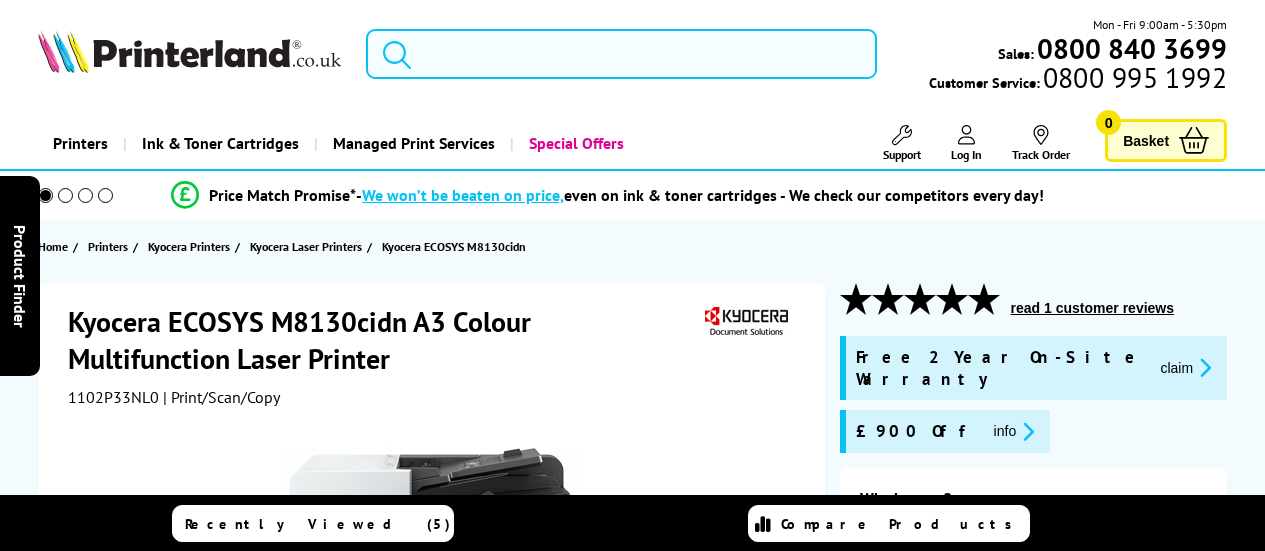 scroll, scrollTop: 0, scrollLeft: 0, axis: both 